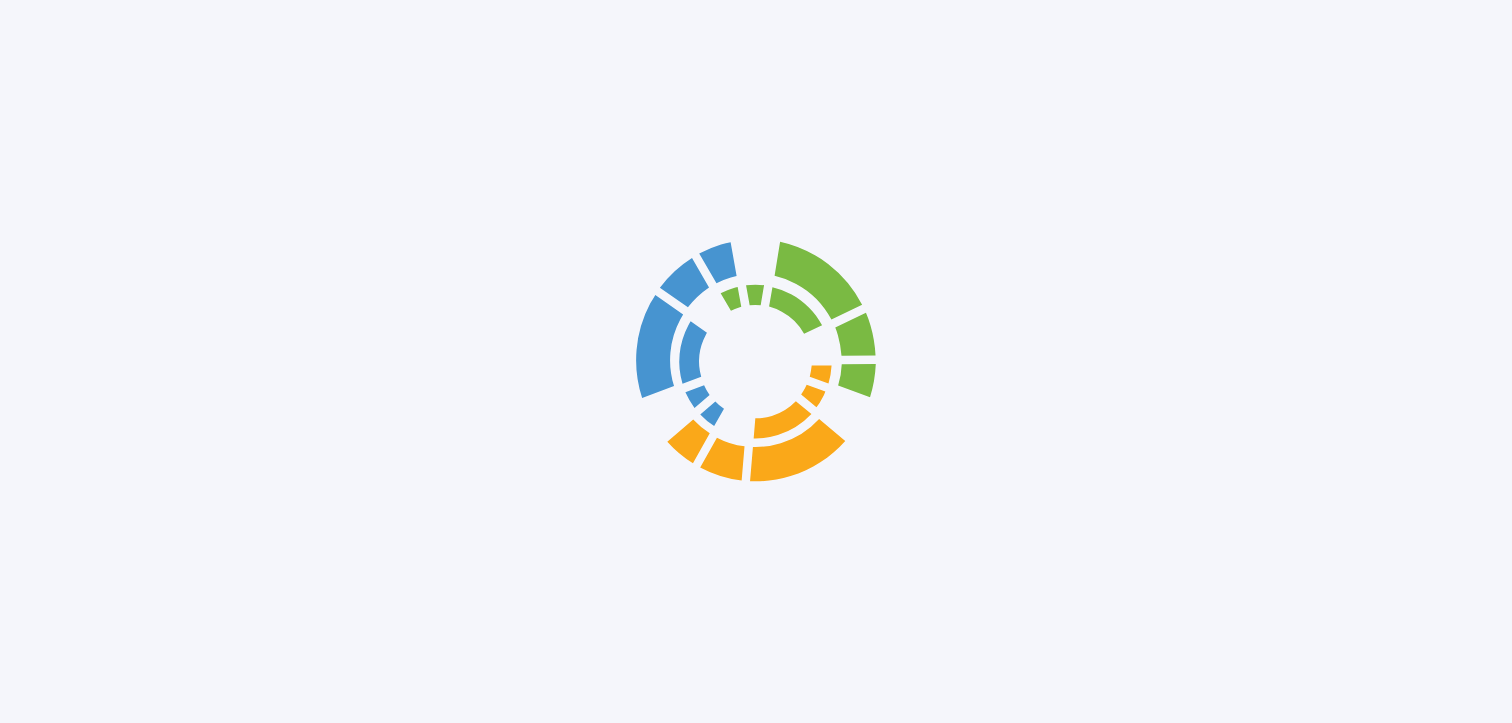 scroll, scrollTop: 0, scrollLeft: 0, axis: both 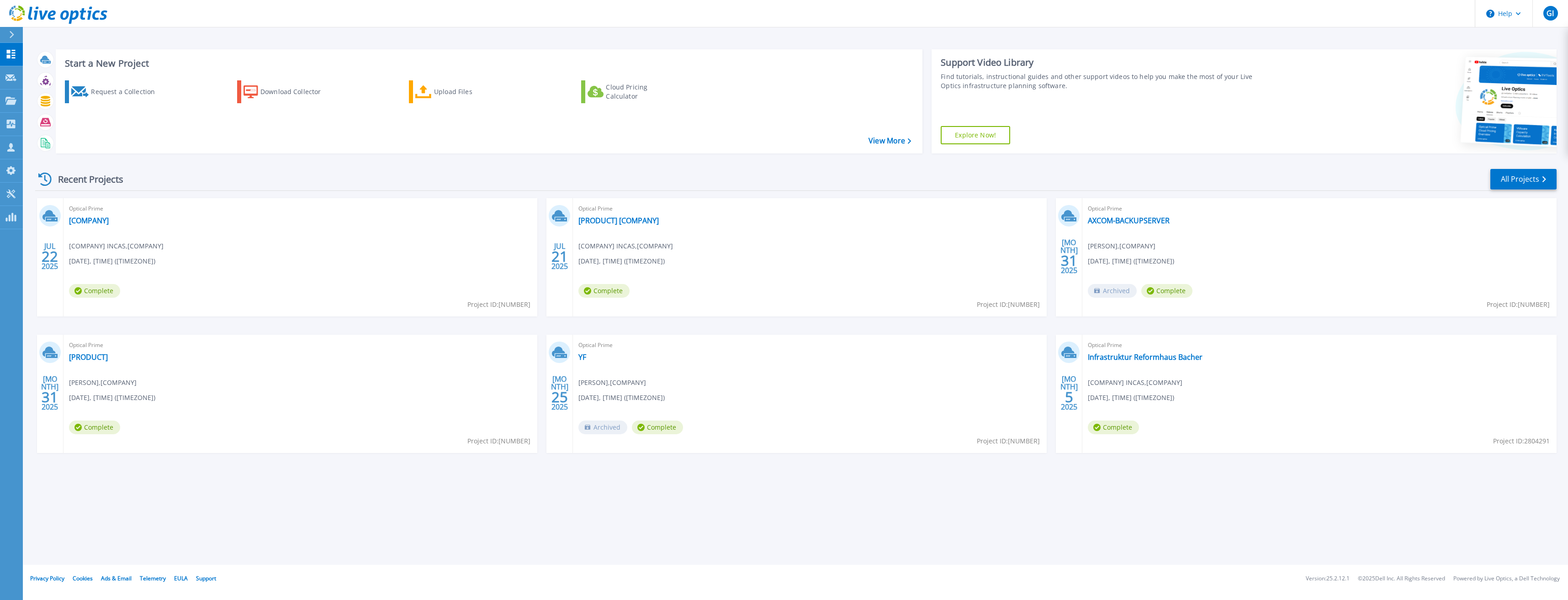 click on "Start a New Project     Request a Collection     Download Collector     Upload Files     Cloud Pricing Calculator View More  Support Video Library Find tutorials, instructional guides and other support videos to help you make the most of your Live Optics infrastructure planning software. Explore Now! Recent Projects All Projects [MONTH]   22   2025 Optical Prime [COMPANY] GmbH [COMPANY] ,  [COMPANY] [DATE], [TIME] ([TIMEZONE]) Complete Project ID:  [NUMBER] [MONTH]   21   2025 Optical Prime [PRODUCT] [COMPANY] GmbH [COMPANY] ,  [COMPANY] [DATE], [TIME] ([TIMEZONE]) Complete Project ID:  [NUMBER] [MONTH]   31   2025 Optical Prime [PRODUCT] [PERSON] ,  [COMPANY] [DATE], [TIME] ([TIMEZONE]) Archived Complete Project ID:  [NUMBER] [MONTH]   31   2025 Optical Prime [PRODUCT] [PERSON] ,  [COMPANY] [DATE], [TIME] ([TIMEZONE]) Complete Project ID:  [NUMBER] [MONTH]   25   2025 Optical Prime [PRODUCT] [PERSON] ,  [COMPANY] [DATE], [TIME] ([TIMEZONE]) Archived Complete Project ID:  [NUMBER] [MONTH]   5   2025 Optical Prime" at bounding box center [795, 282] 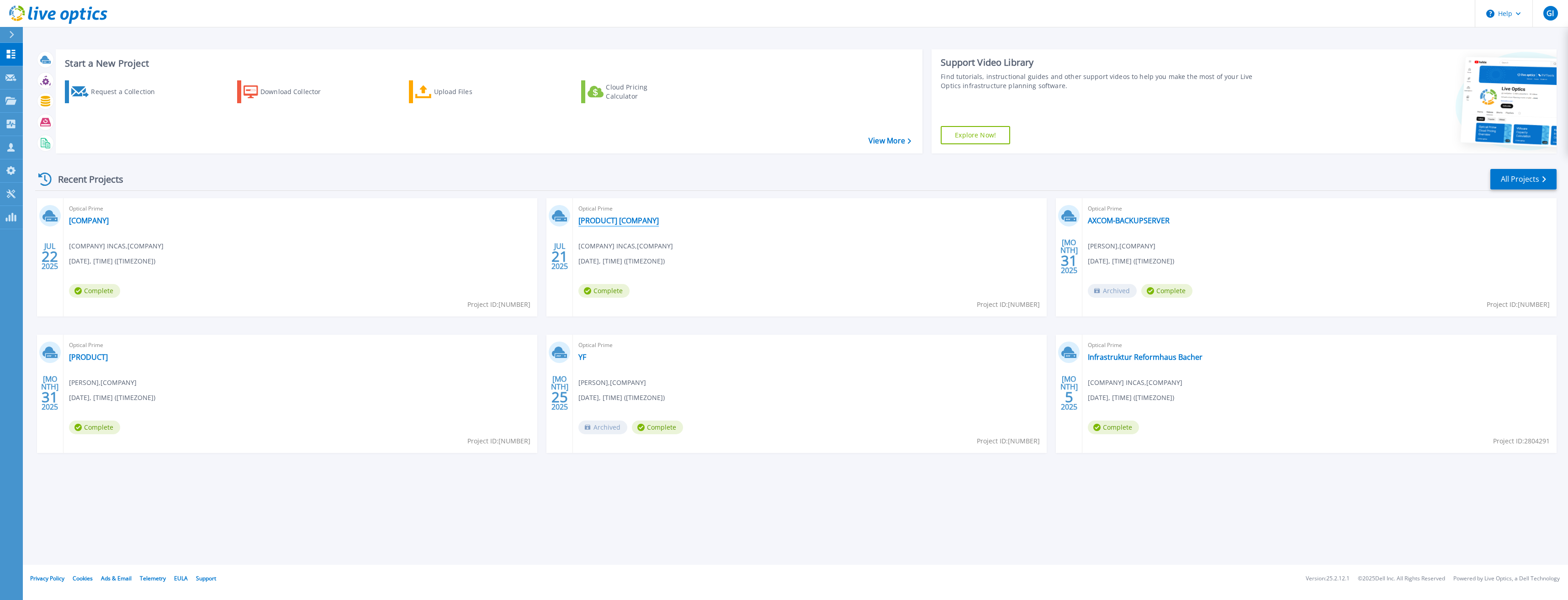 click on "[PRODUCT] [COMPANY]" at bounding box center [619, 221] 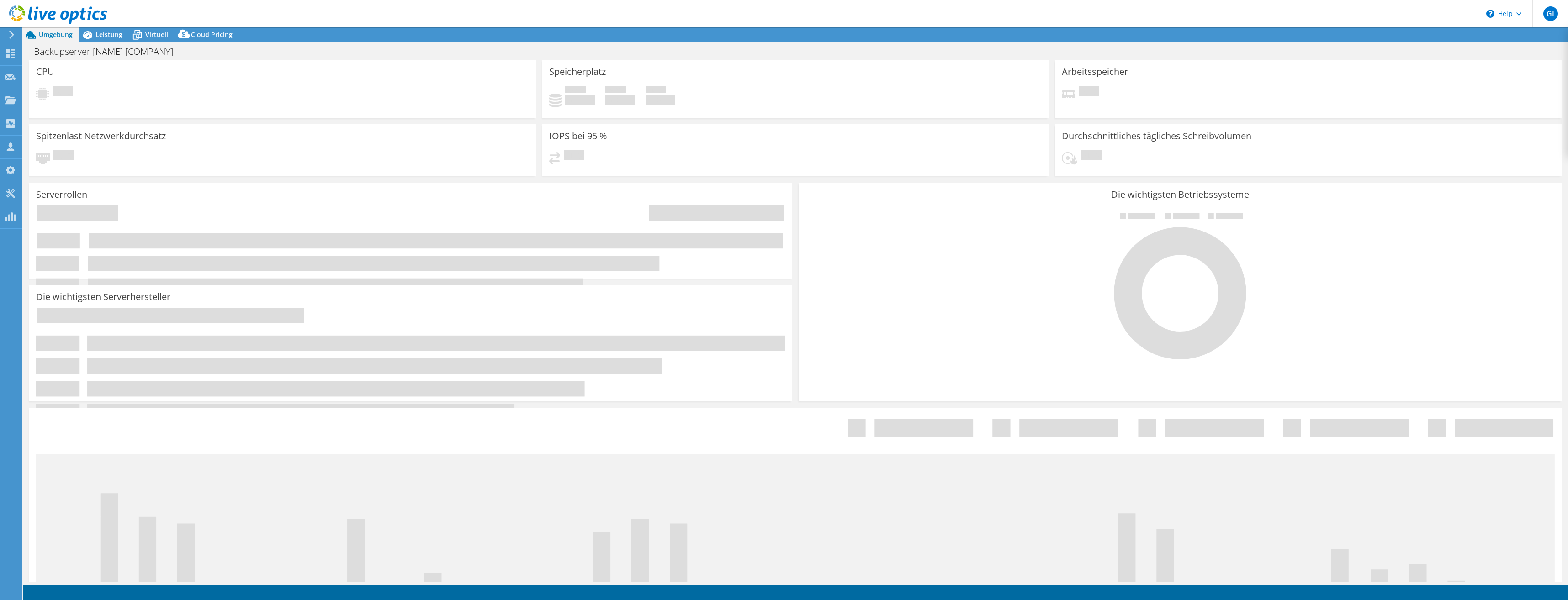 scroll, scrollTop: 0, scrollLeft: 0, axis: both 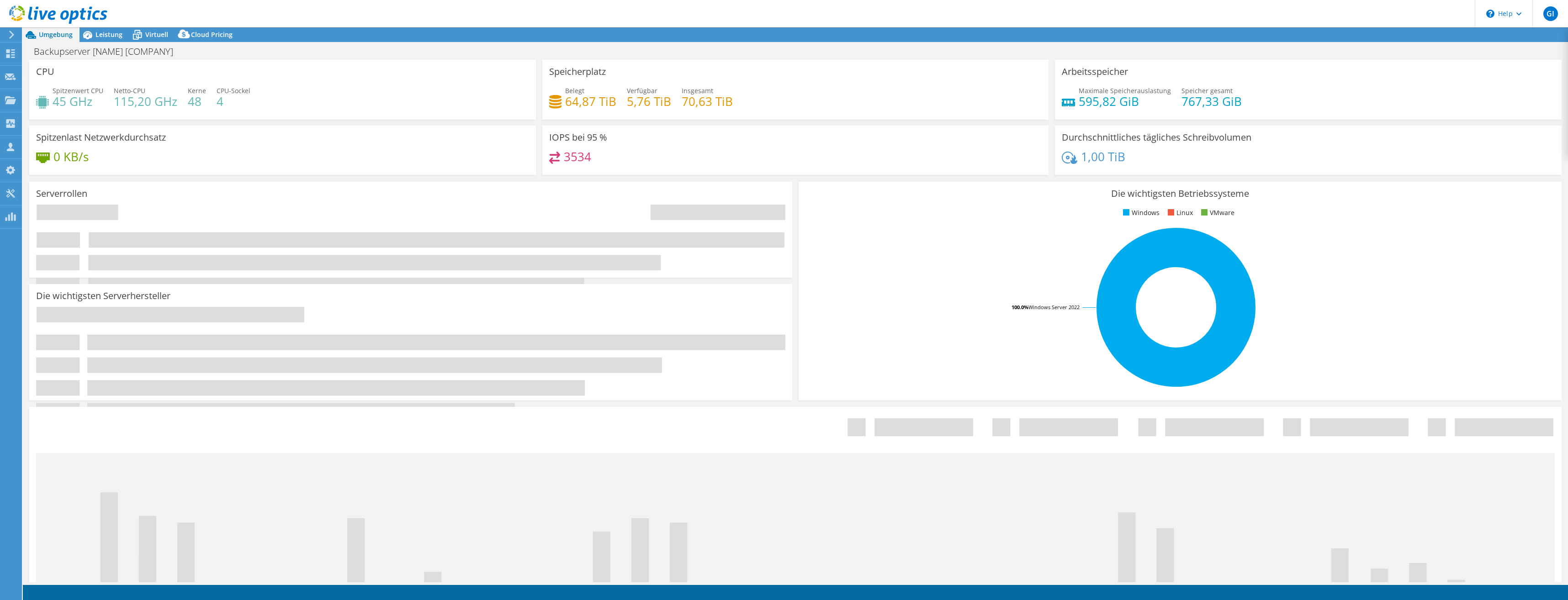 select on "USD" 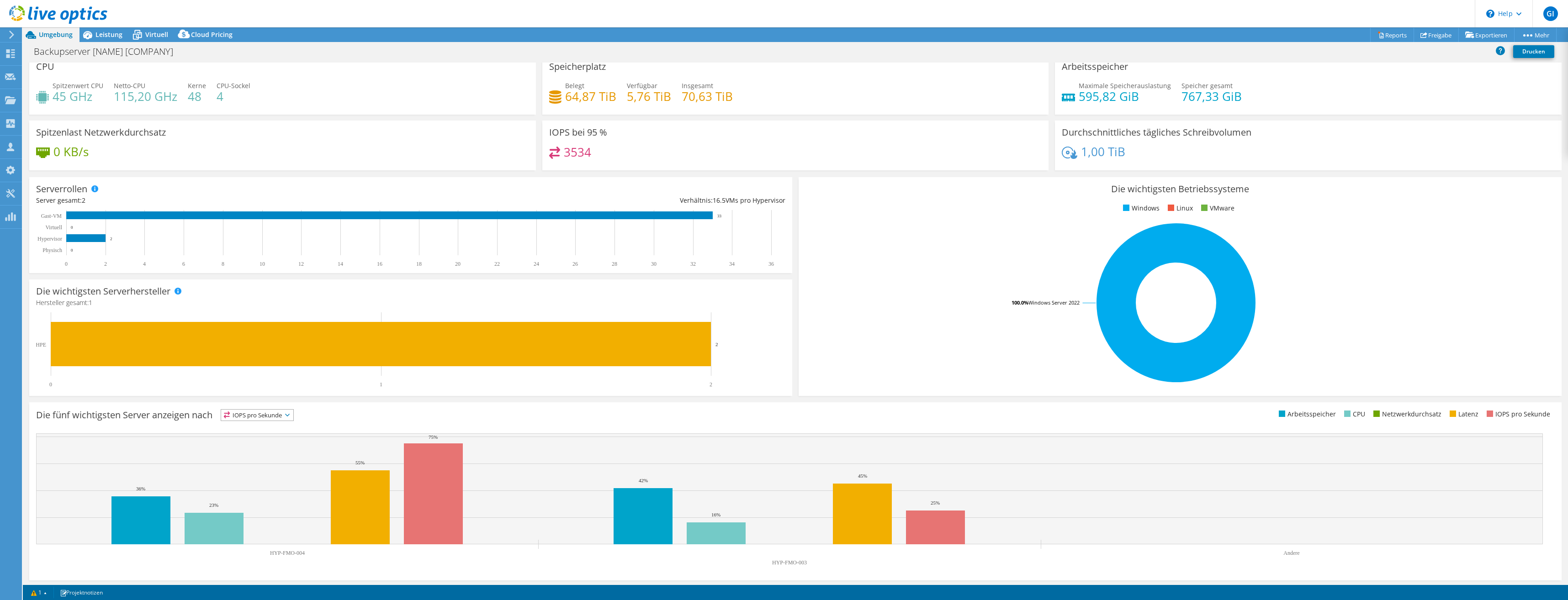 scroll, scrollTop: 10, scrollLeft: 0, axis: vertical 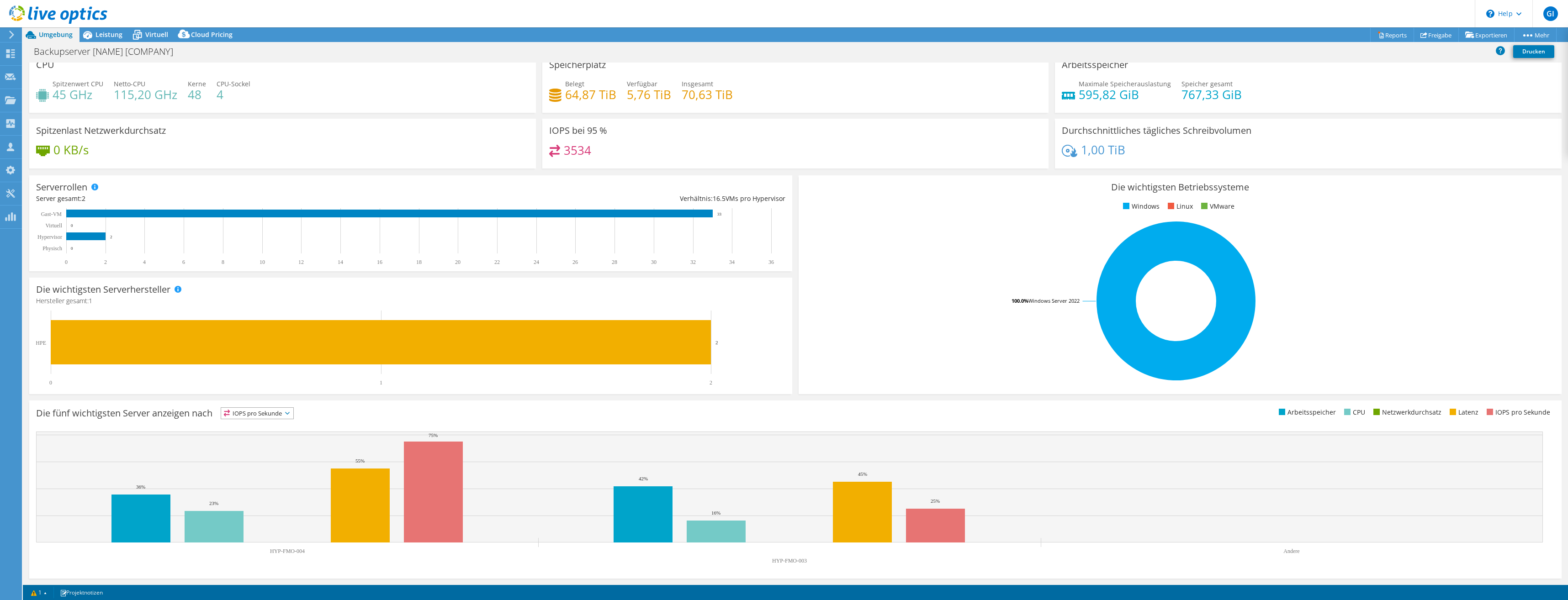 click on "IOPS pro Sekunde" at bounding box center [257, 413] 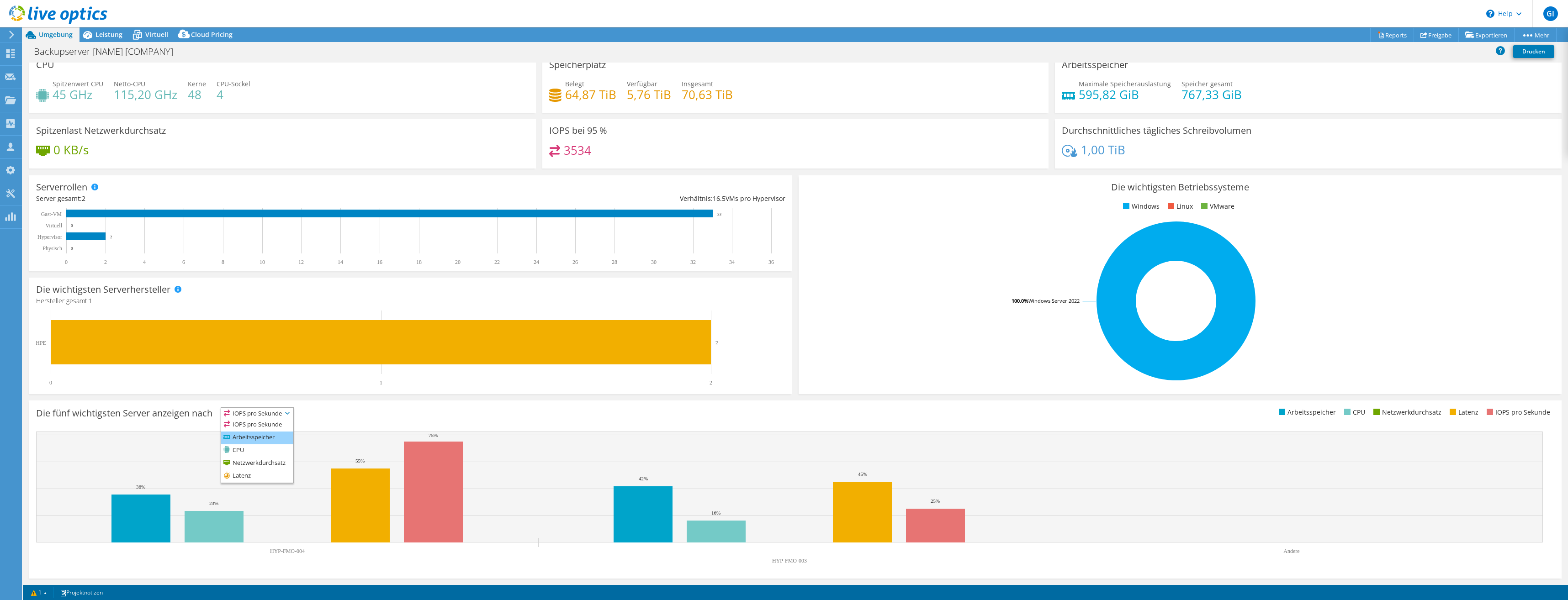 click on "Arbeitsspeicher" at bounding box center (257, 438) 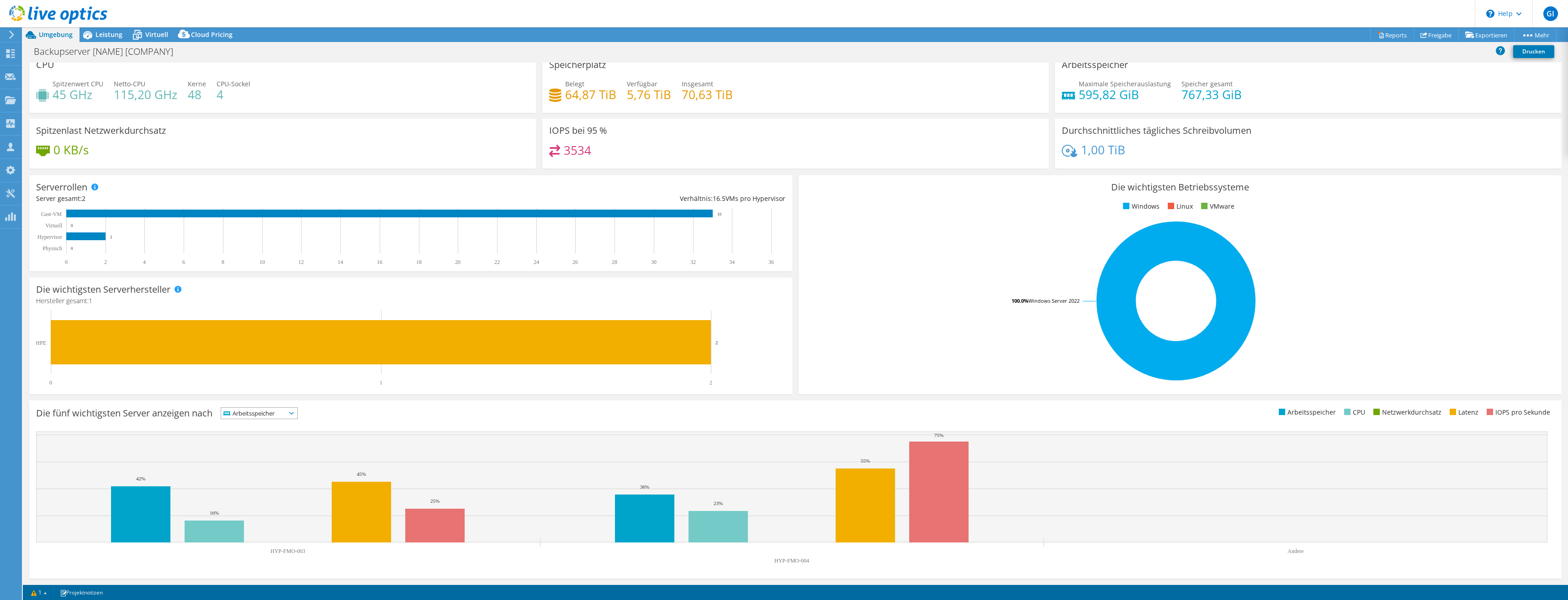 click on "Arbeitsspeicher" at bounding box center (254, 413) 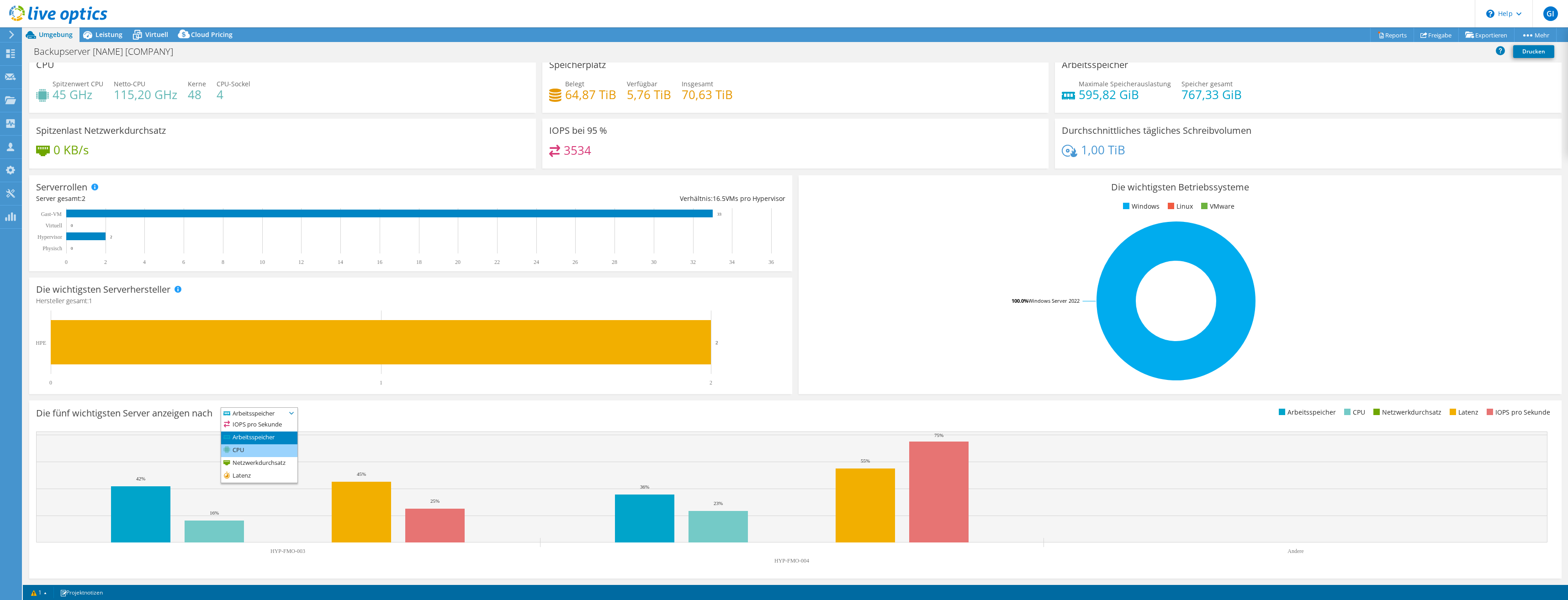 click on "CPU" at bounding box center (259, 451) 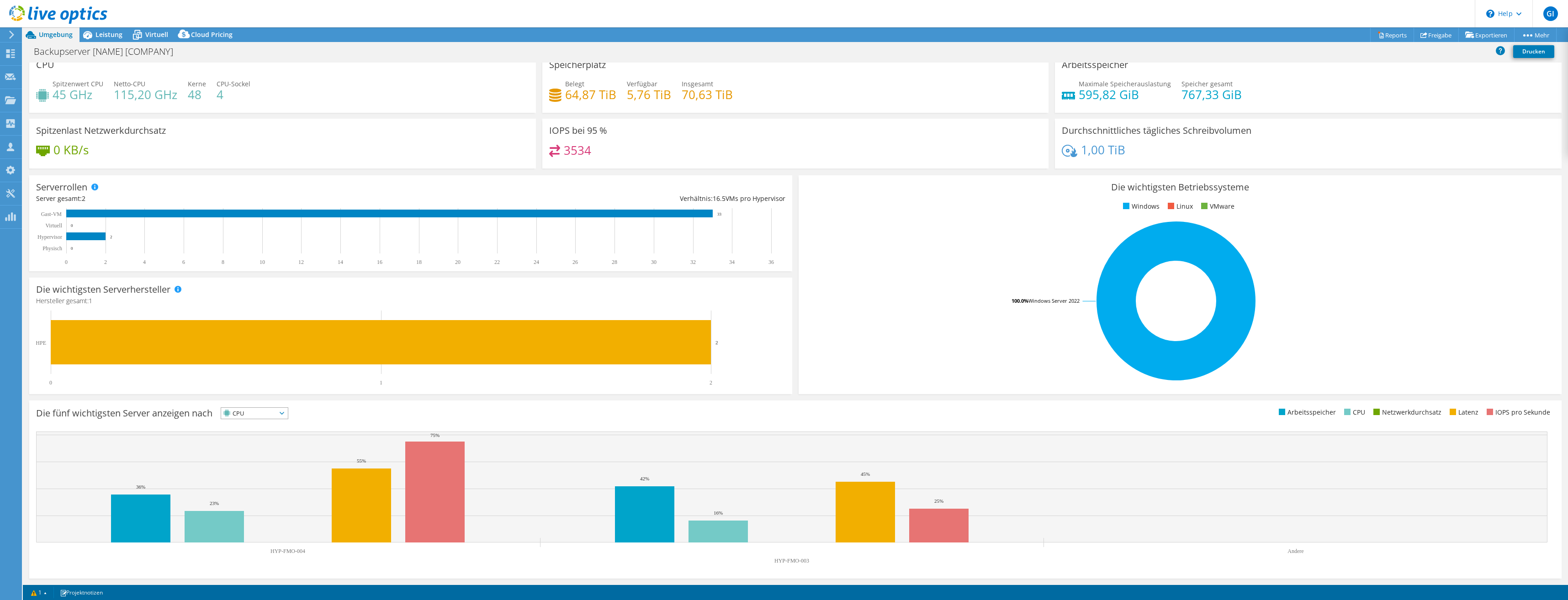 click on "CPU" at bounding box center [249, 413] 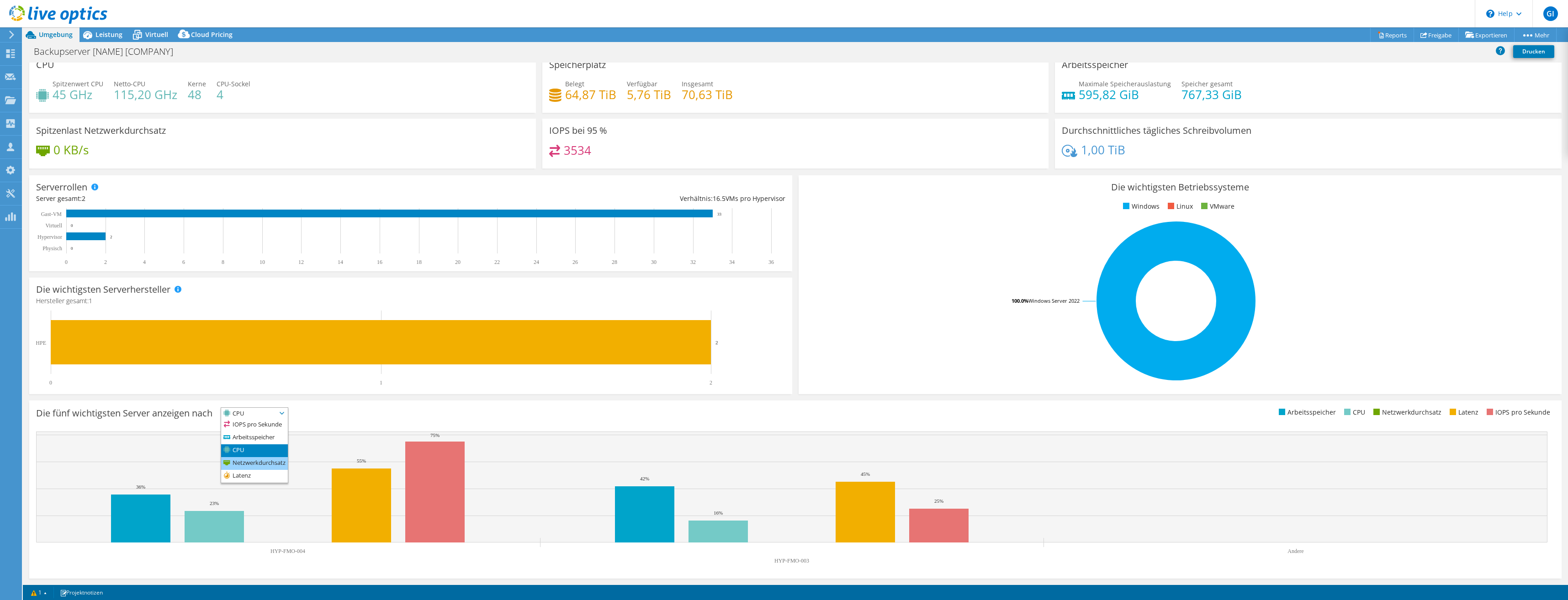 click on "Netzwerkdurchsatz" at bounding box center [254, 463] 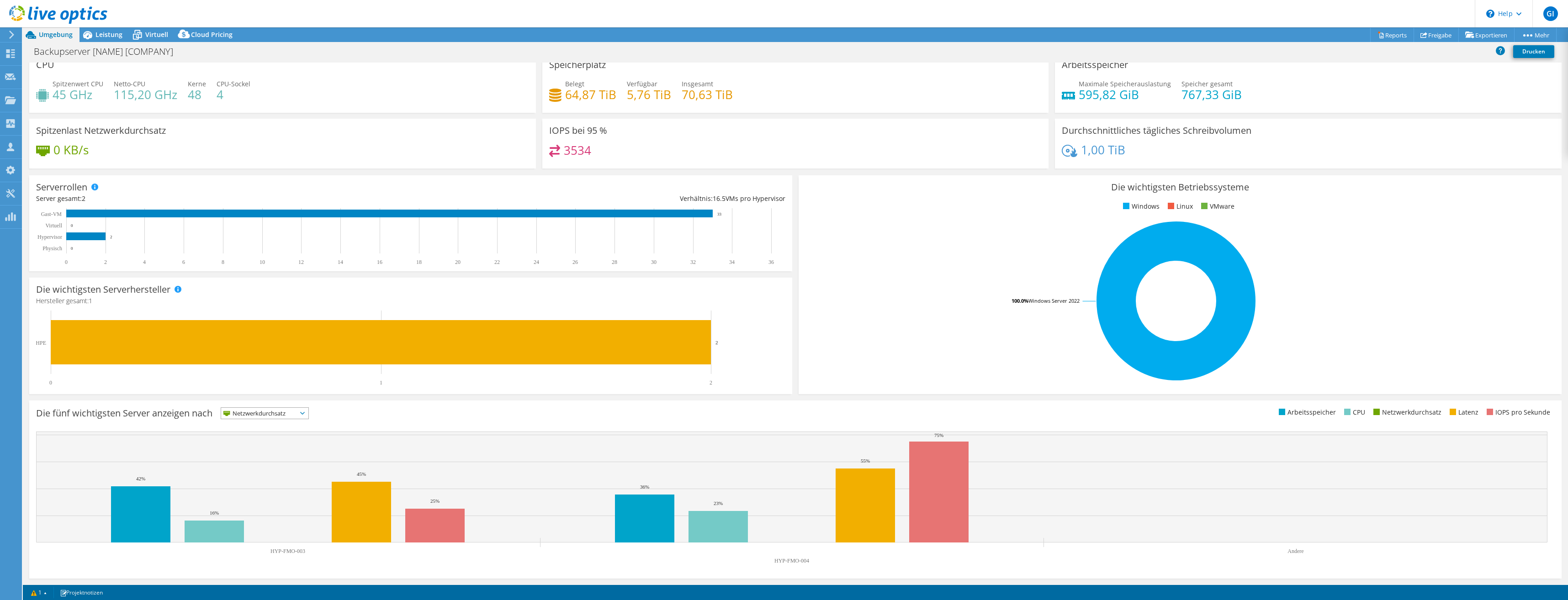 click on "Netzwerkdurchsatz" at bounding box center (259, 413) 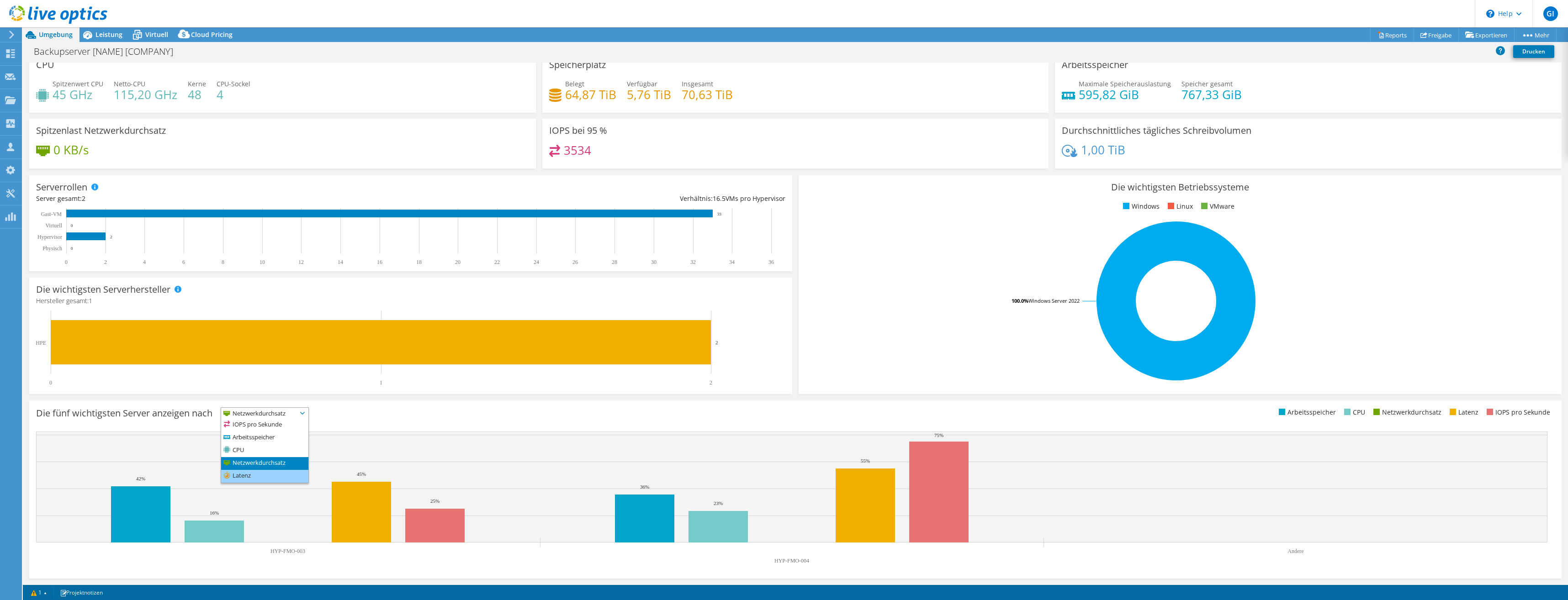 click on "Latenz" at bounding box center [265, 476] 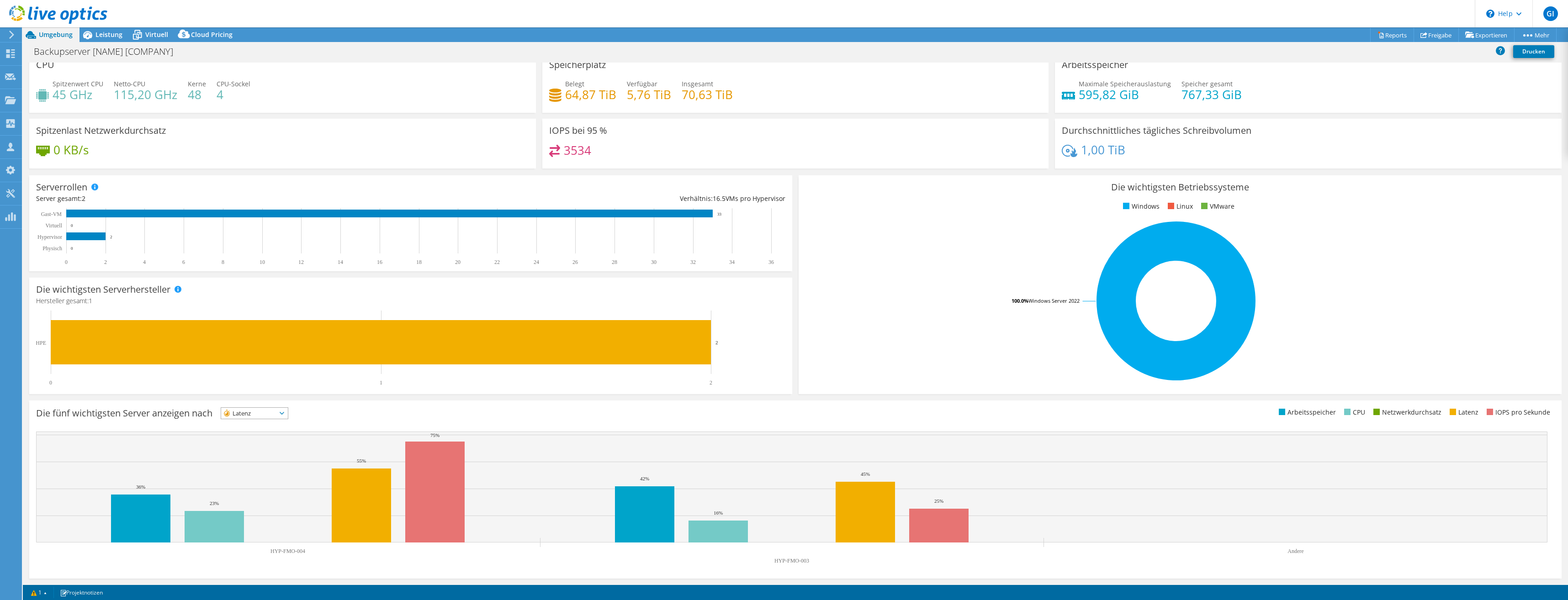 click on "Die fünf wichtigsten Server anzeigen nach
Latenz
IOPS pro Sekunde" at bounding box center (416, 415) 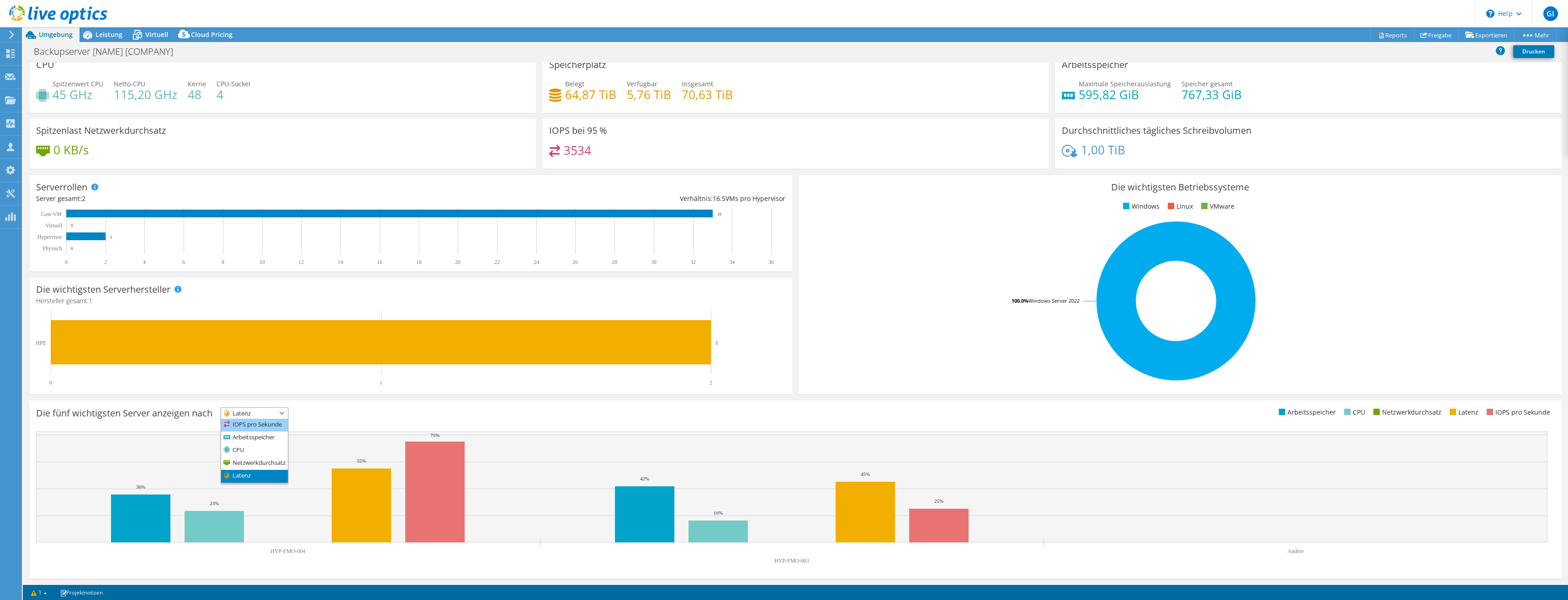 click on "IOPS pro Sekunde" at bounding box center (254, 425) 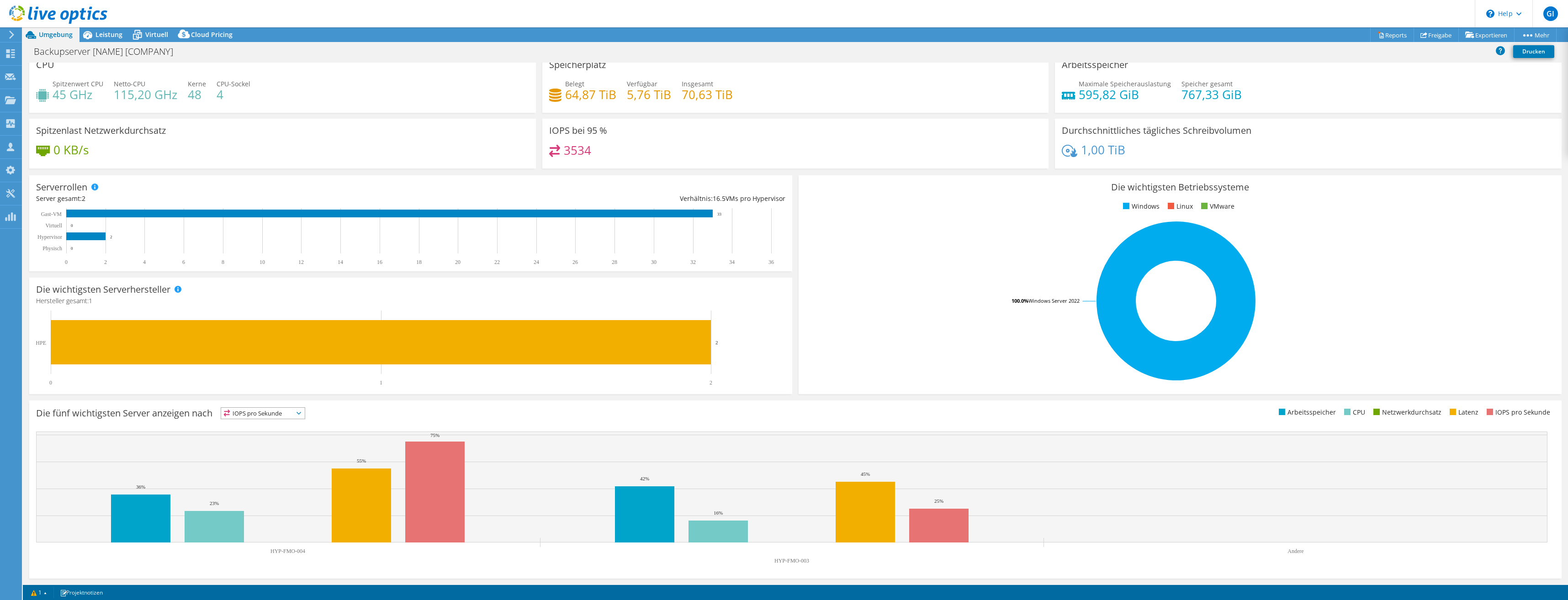 scroll, scrollTop: 0, scrollLeft: 0, axis: both 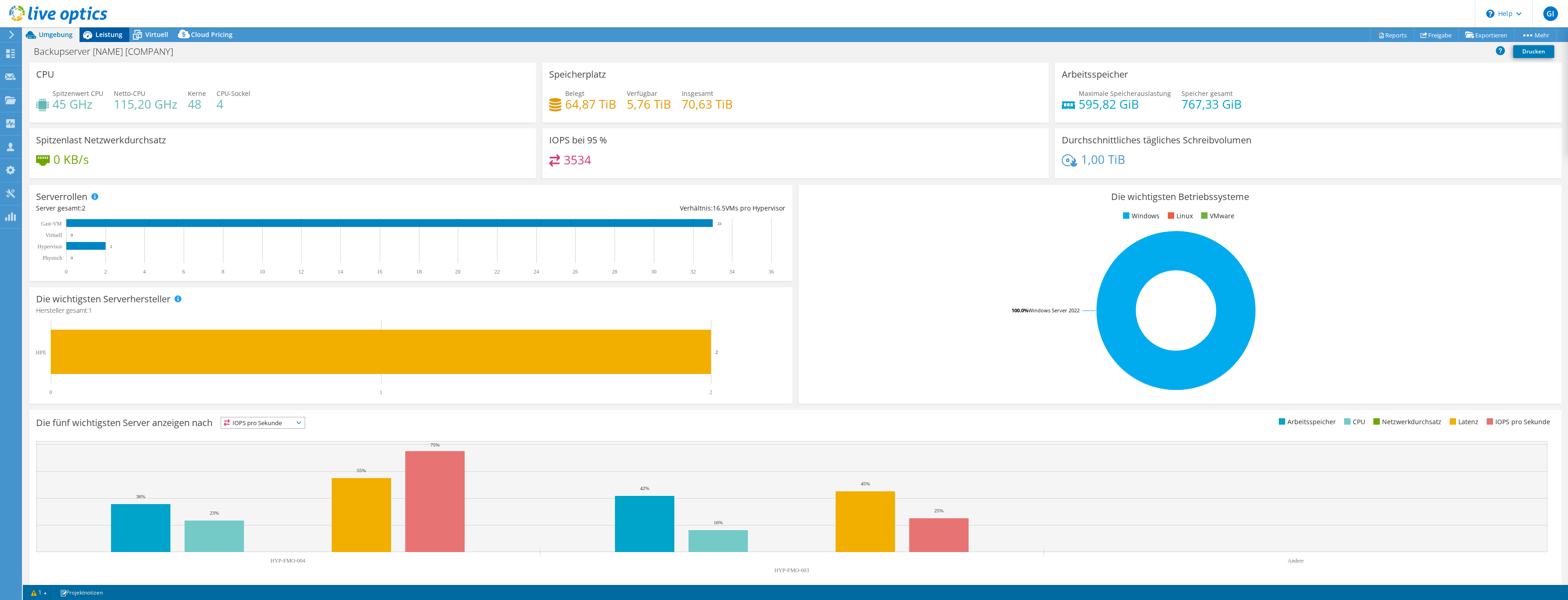 click on "Leistung" at bounding box center [104, 35] 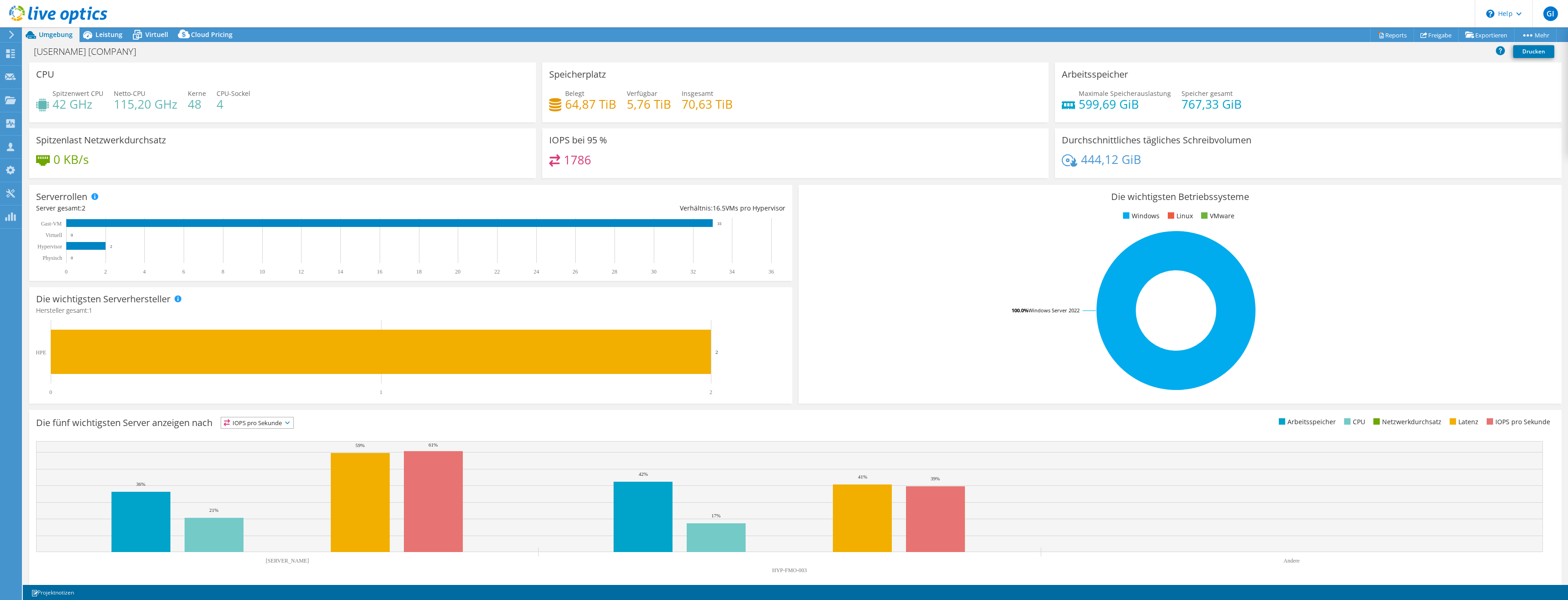 scroll, scrollTop: 0, scrollLeft: 0, axis: both 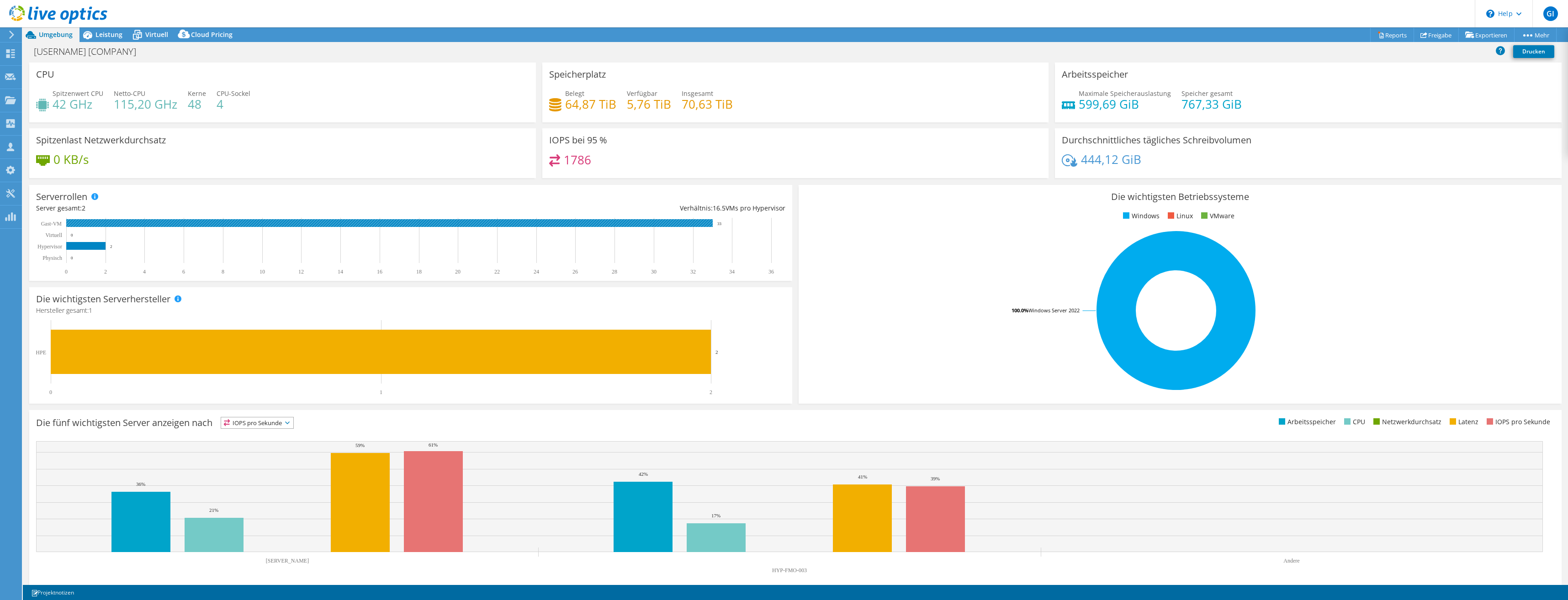 click 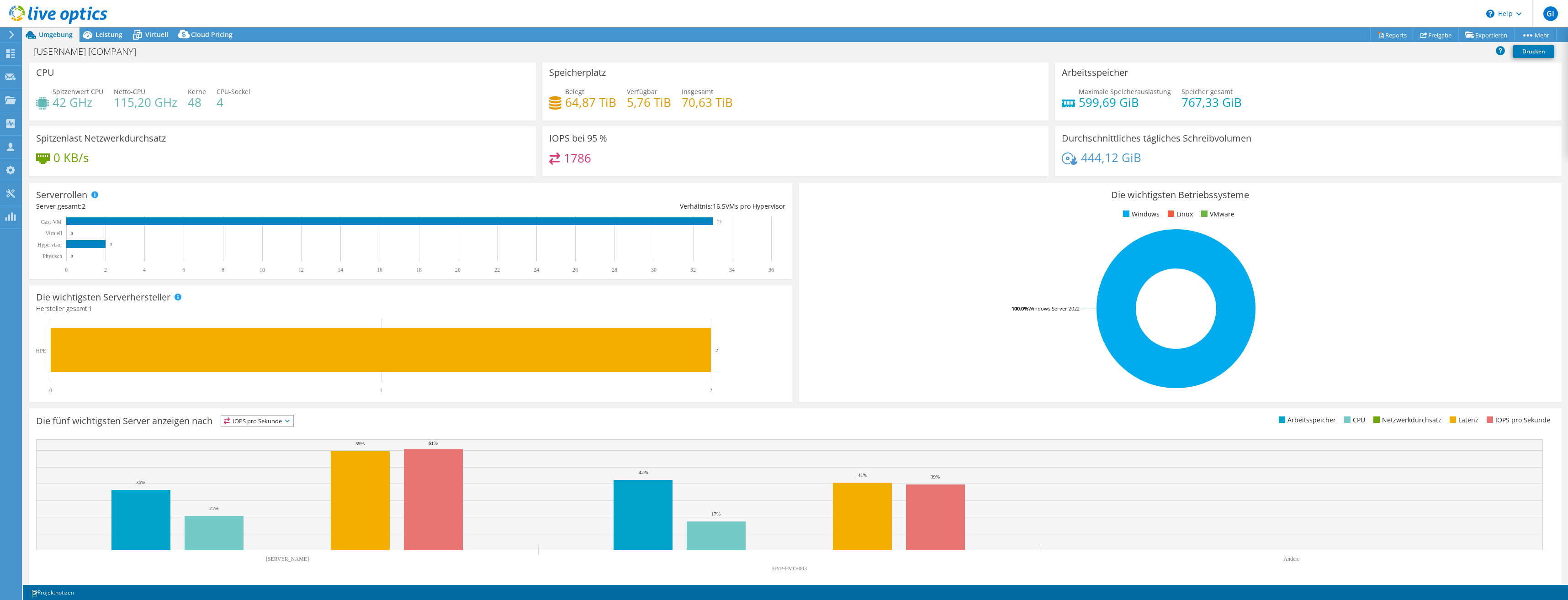 scroll, scrollTop: 0, scrollLeft: 0, axis: both 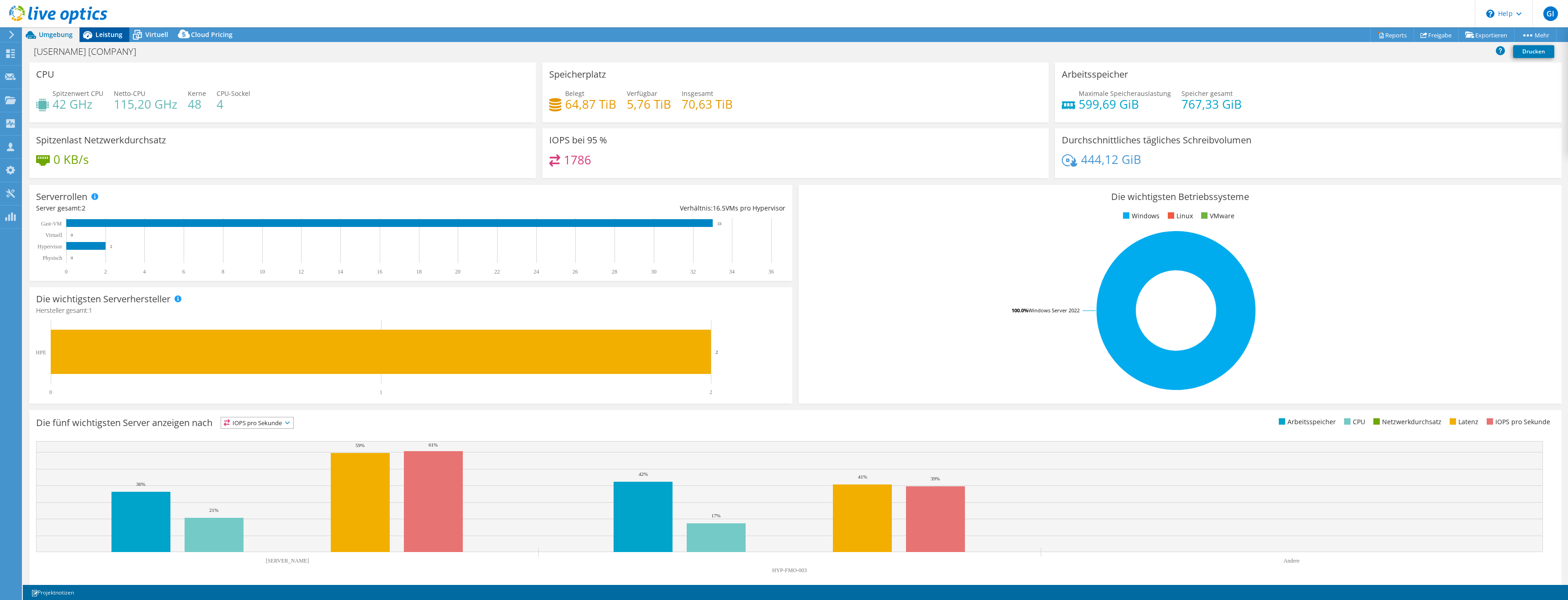 click on "Leistung" at bounding box center [109, 34] 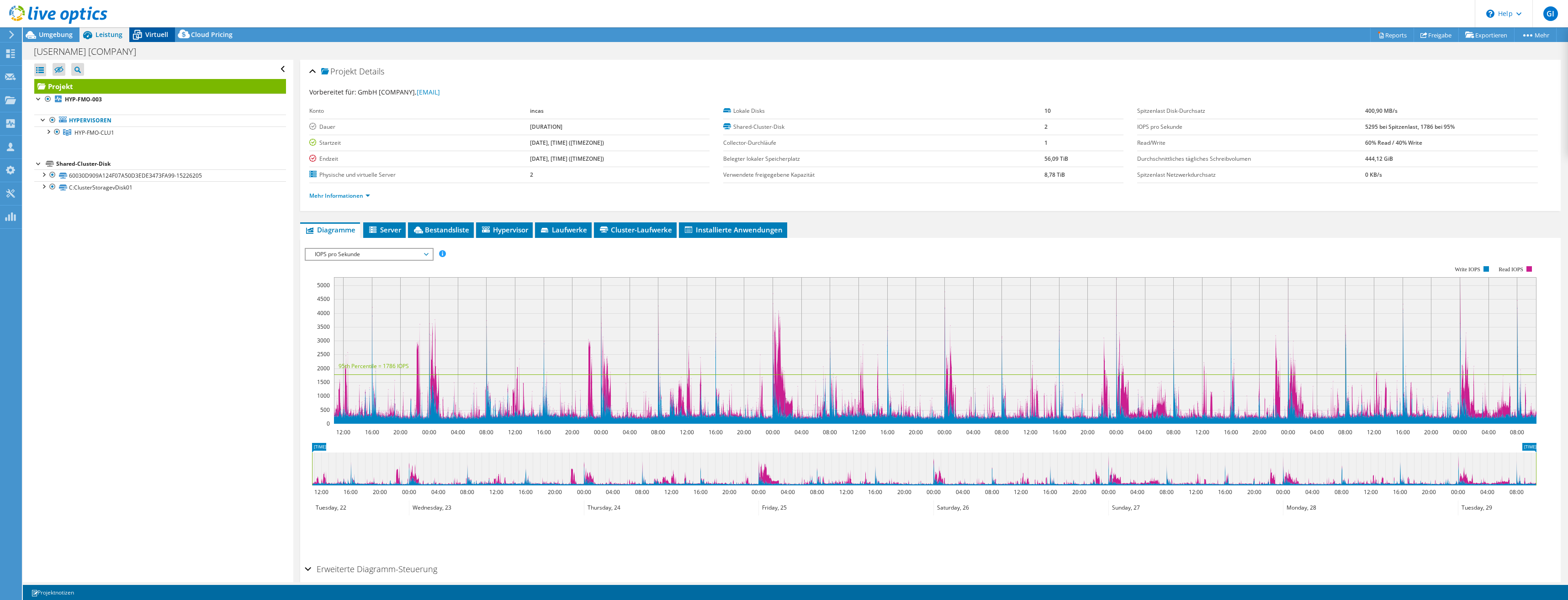 click 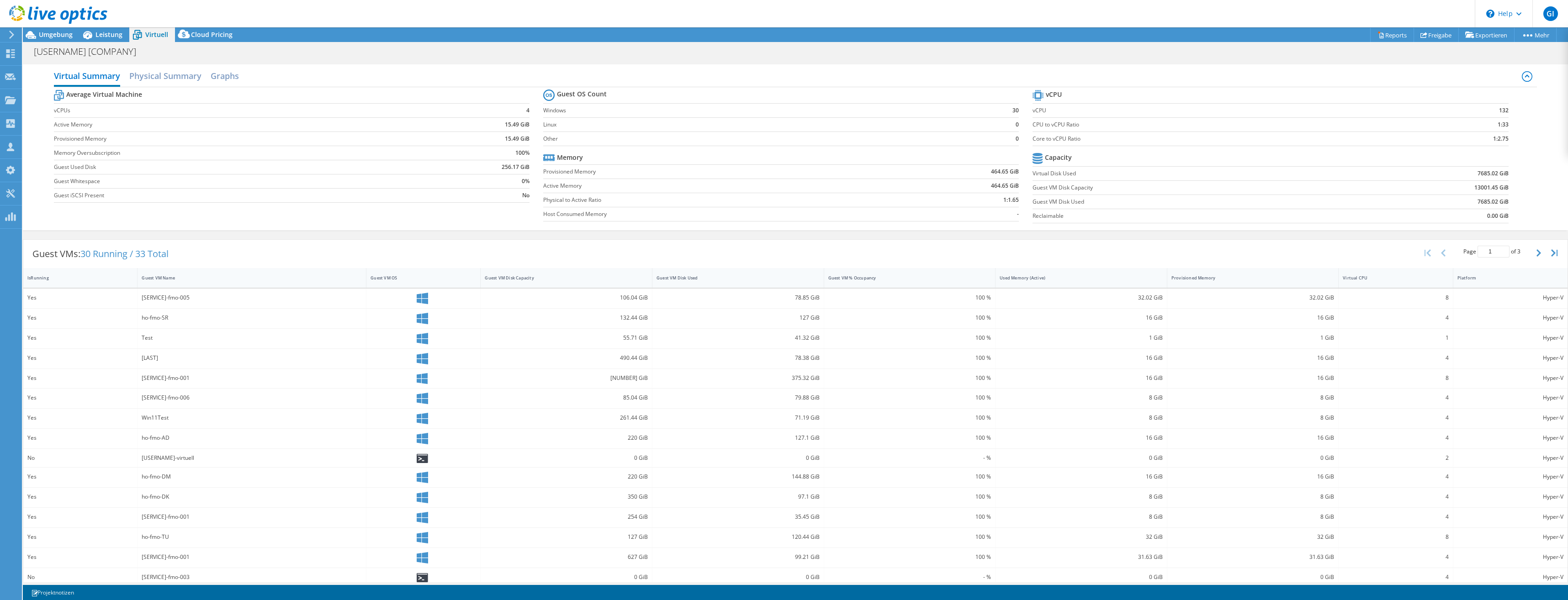 scroll, scrollTop: 9, scrollLeft: 0, axis: vertical 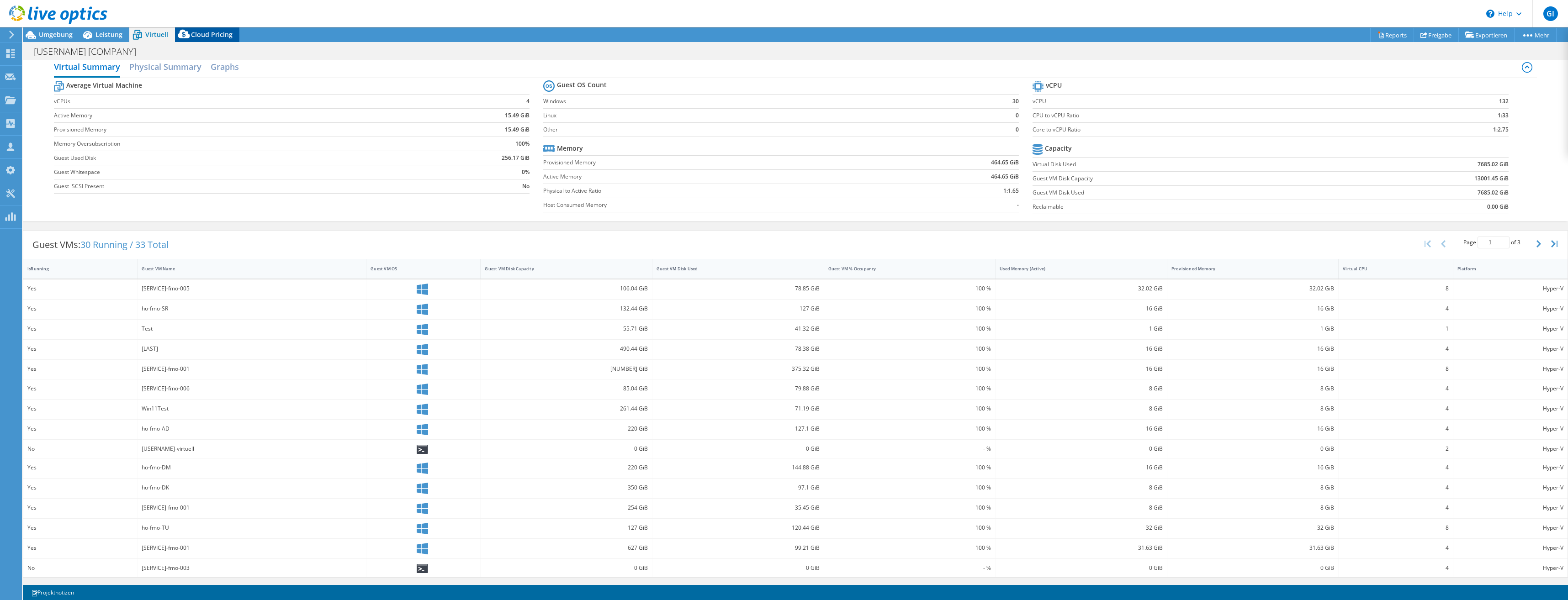 click on "Cloud Pricing" at bounding box center (212, 34) 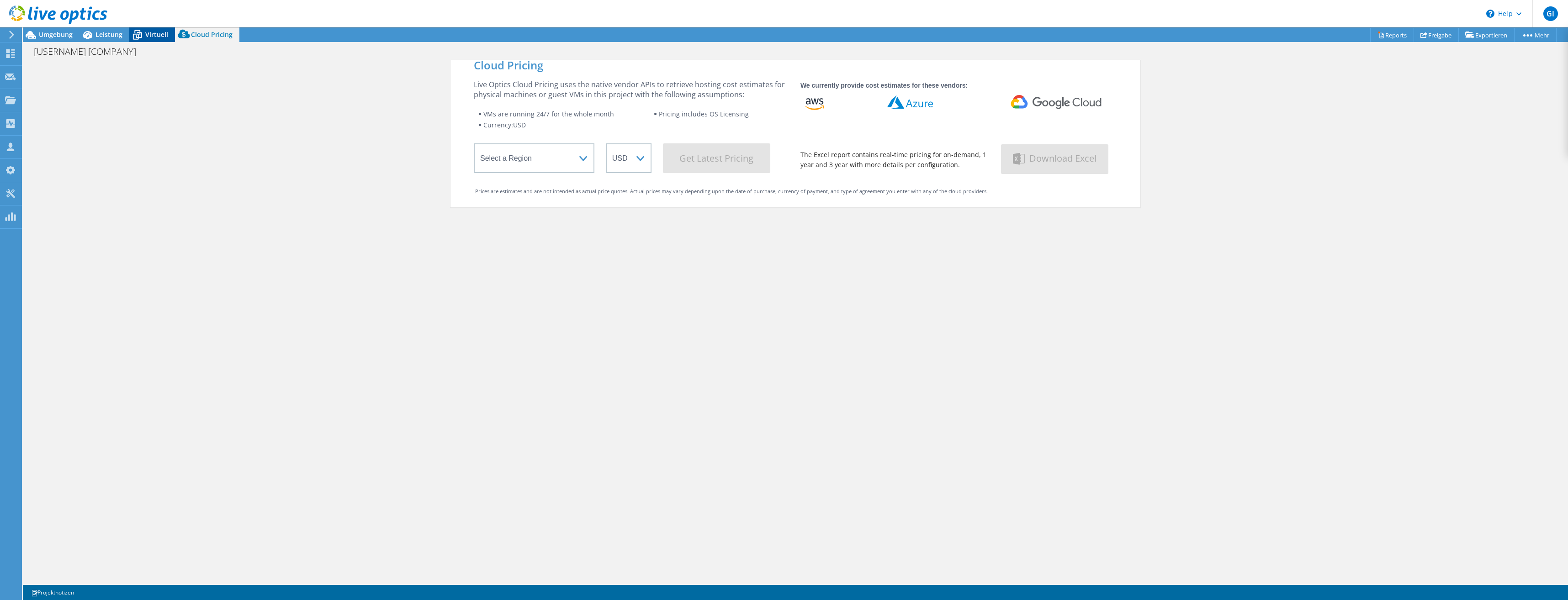 click on "Virtuell" at bounding box center (152, 35) 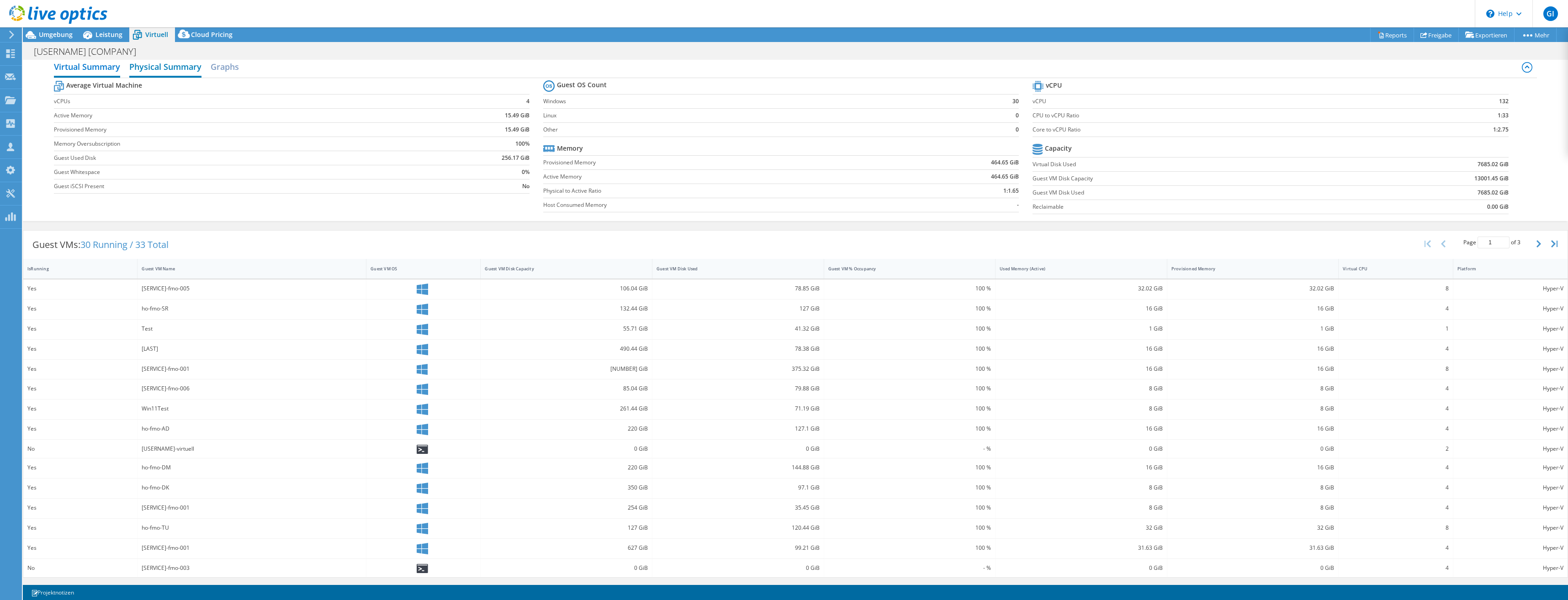 click on "Physical Summary" at bounding box center (165, 68) 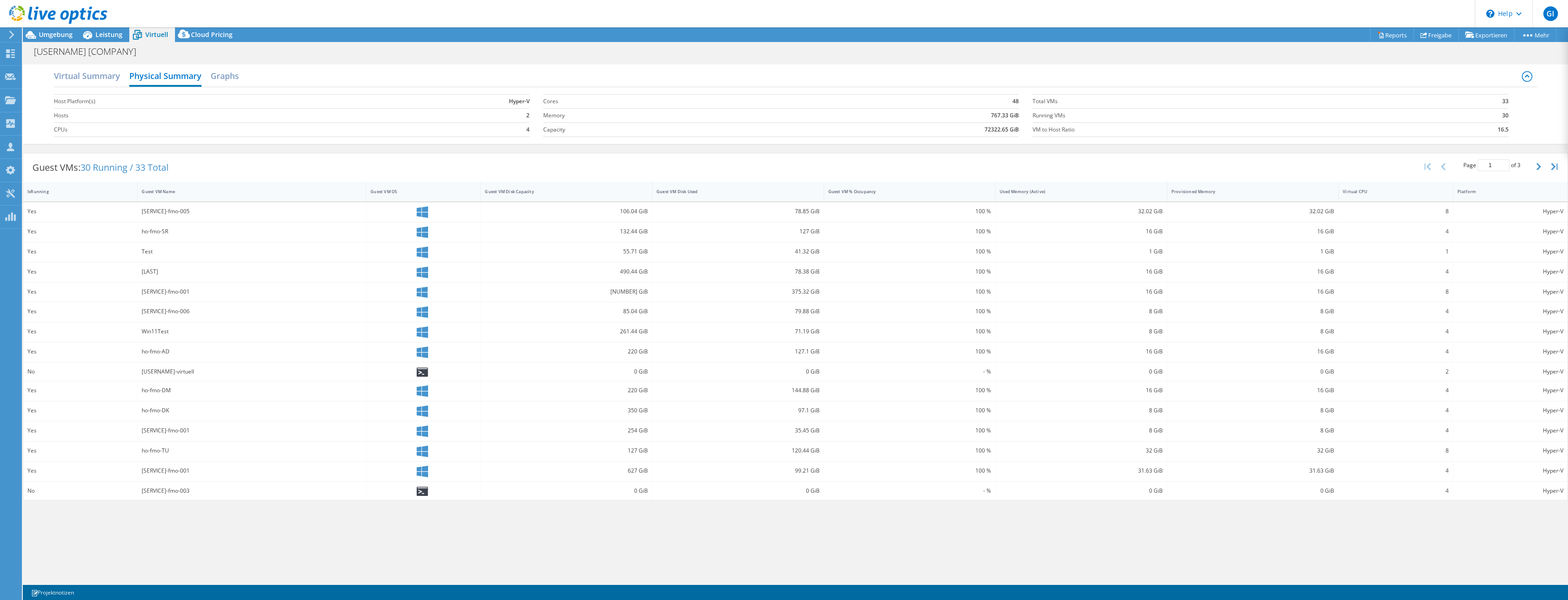 scroll, scrollTop: 0, scrollLeft: 0, axis: both 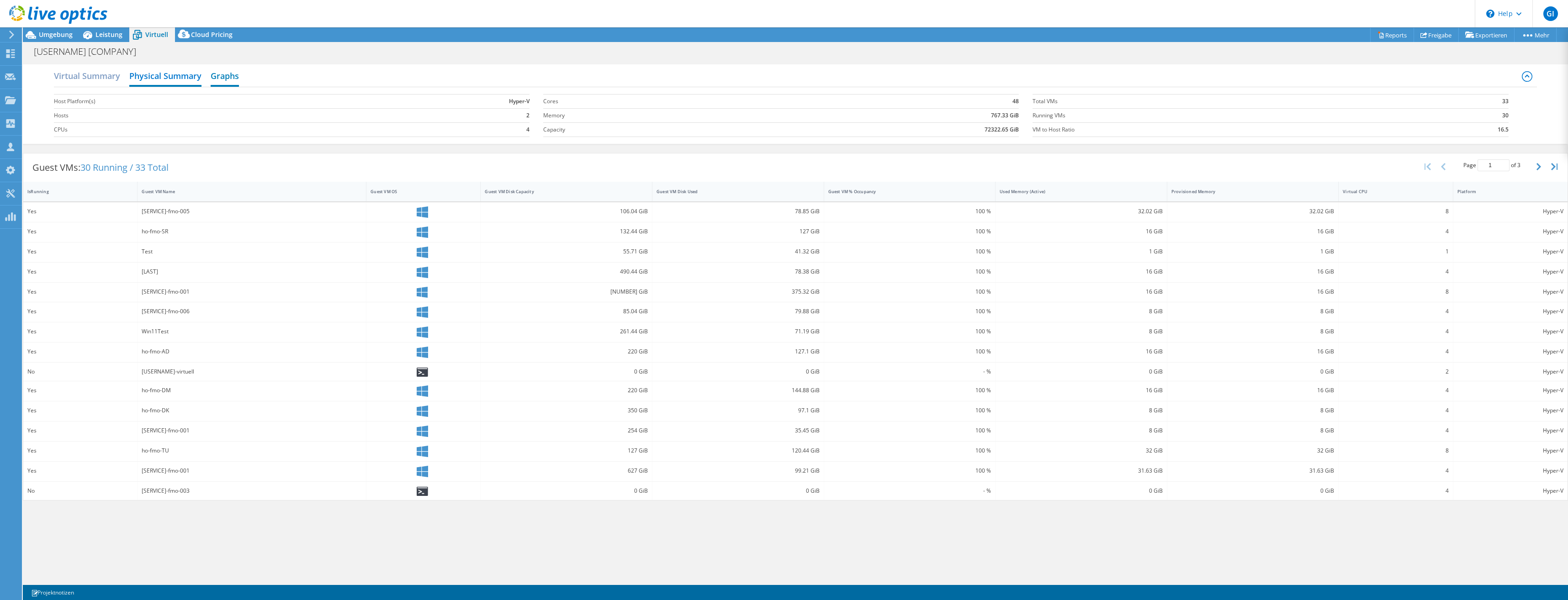 click on "Graphs" at bounding box center [225, 77] 